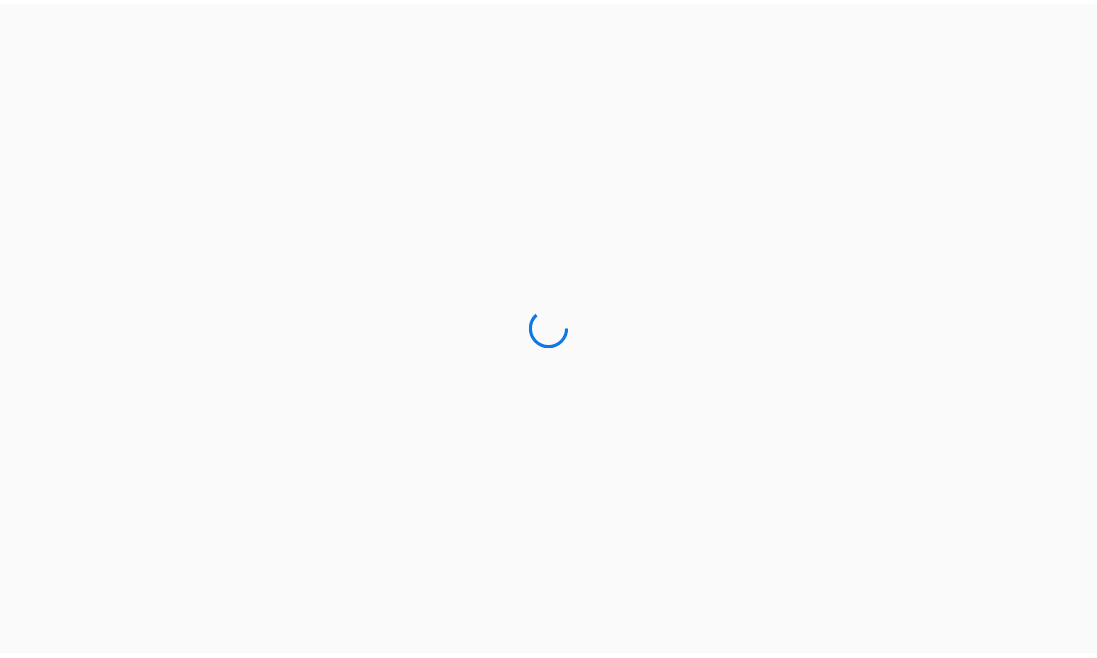 scroll, scrollTop: 0, scrollLeft: 0, axis: both 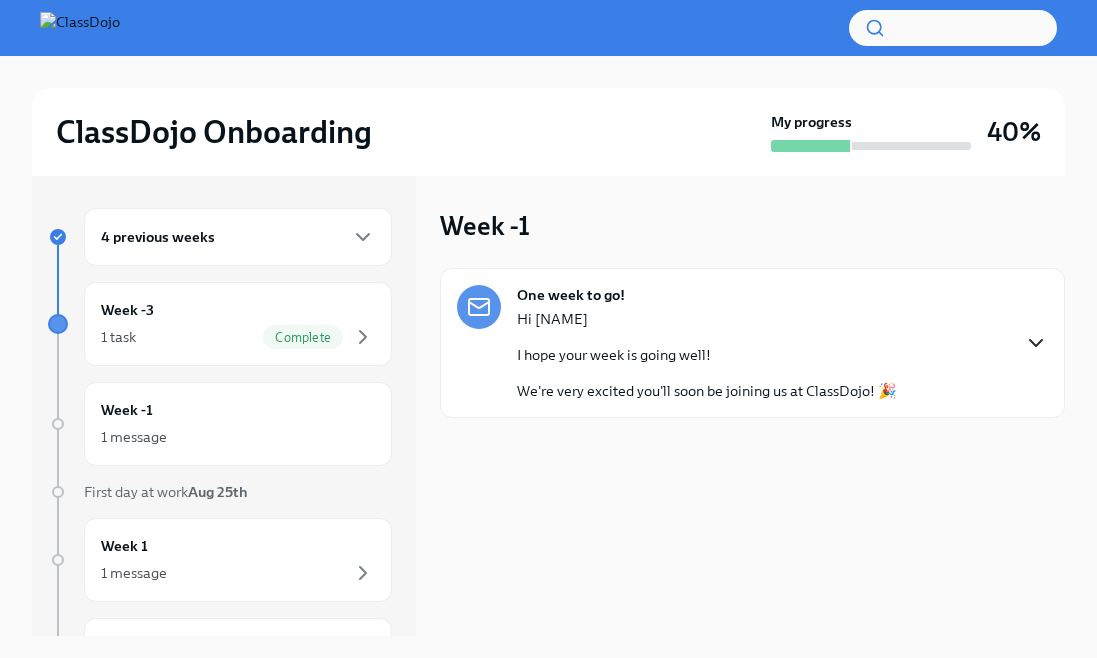 click 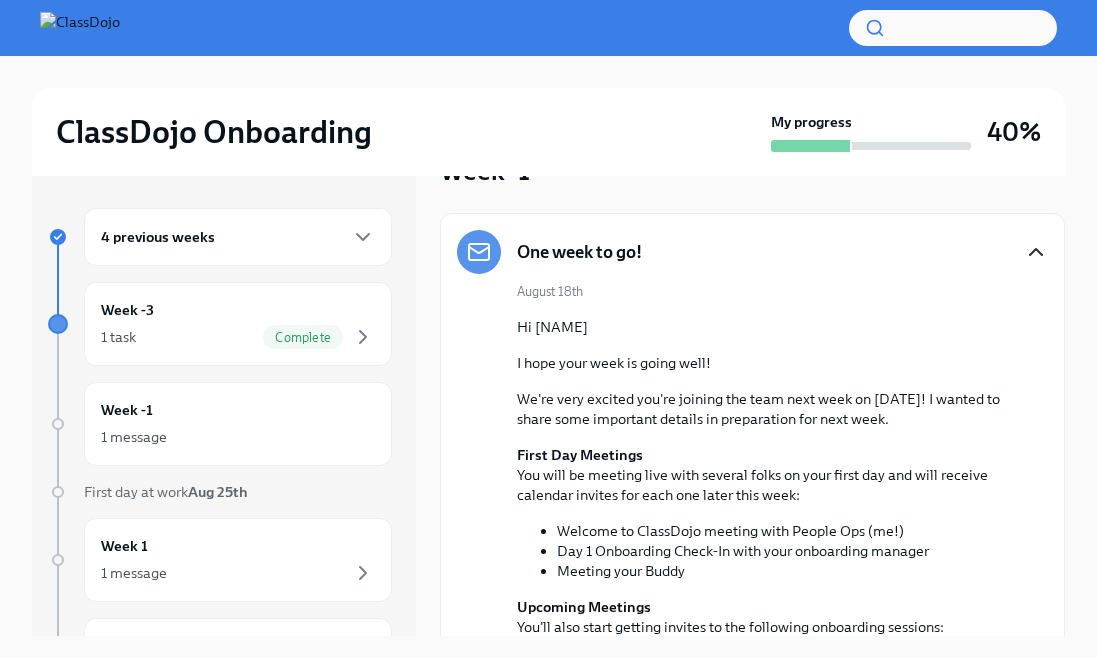 scroll, scrollTop: 281, scrollLeft: 0, axis: vertical 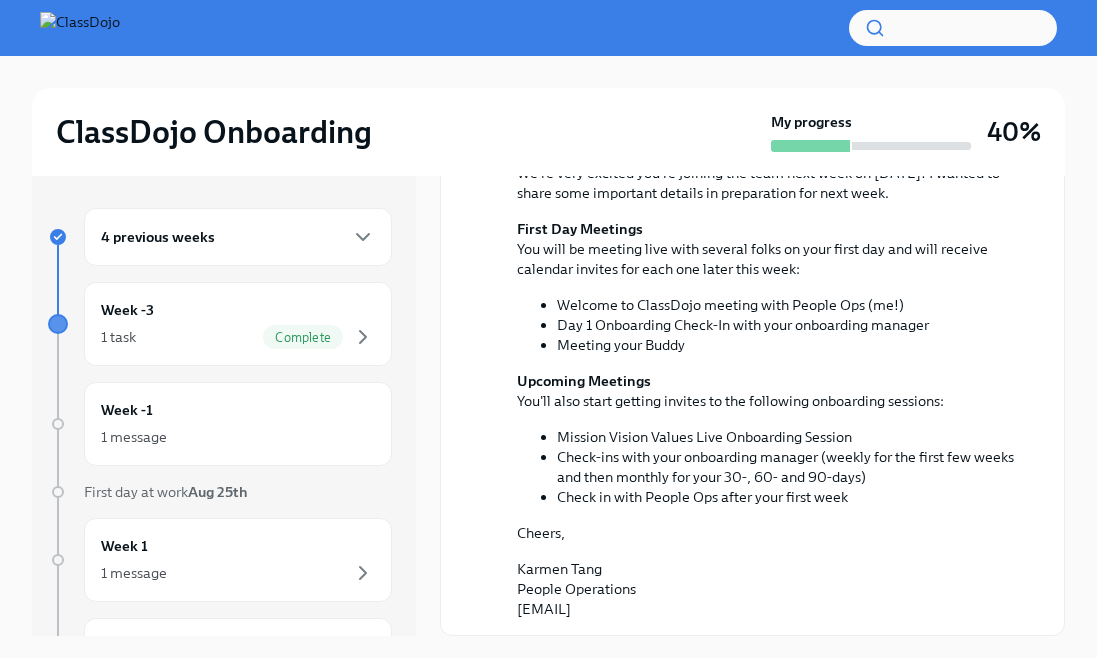 click on "4 previous weeks" at bounding box center [238, 237] 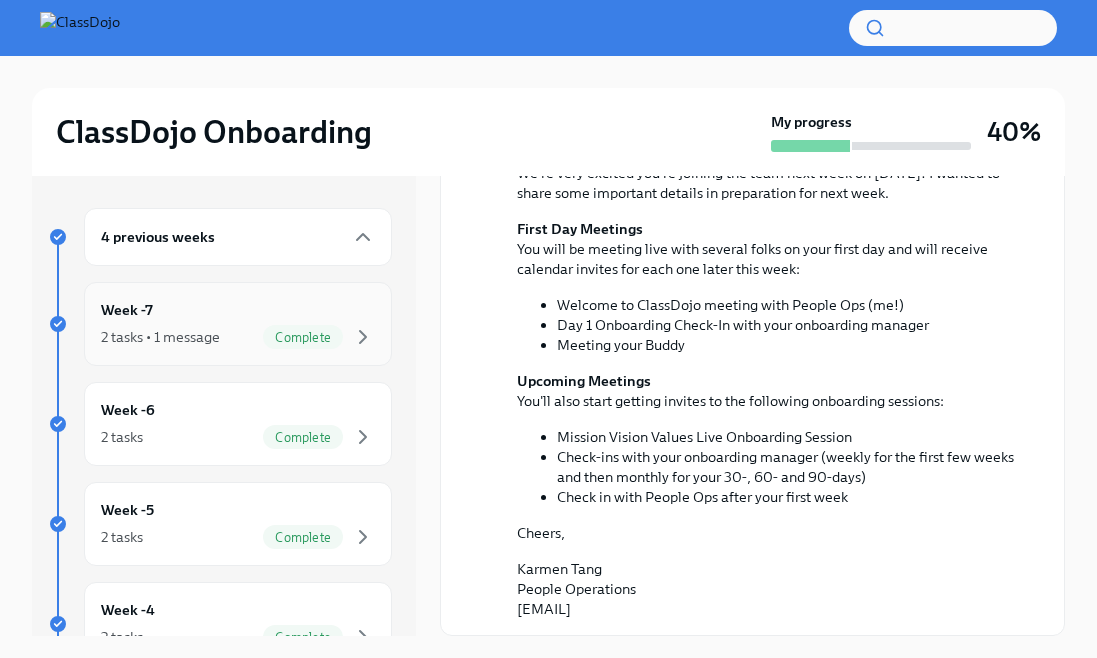 click on "Complete" at bounding box center (319, 337) 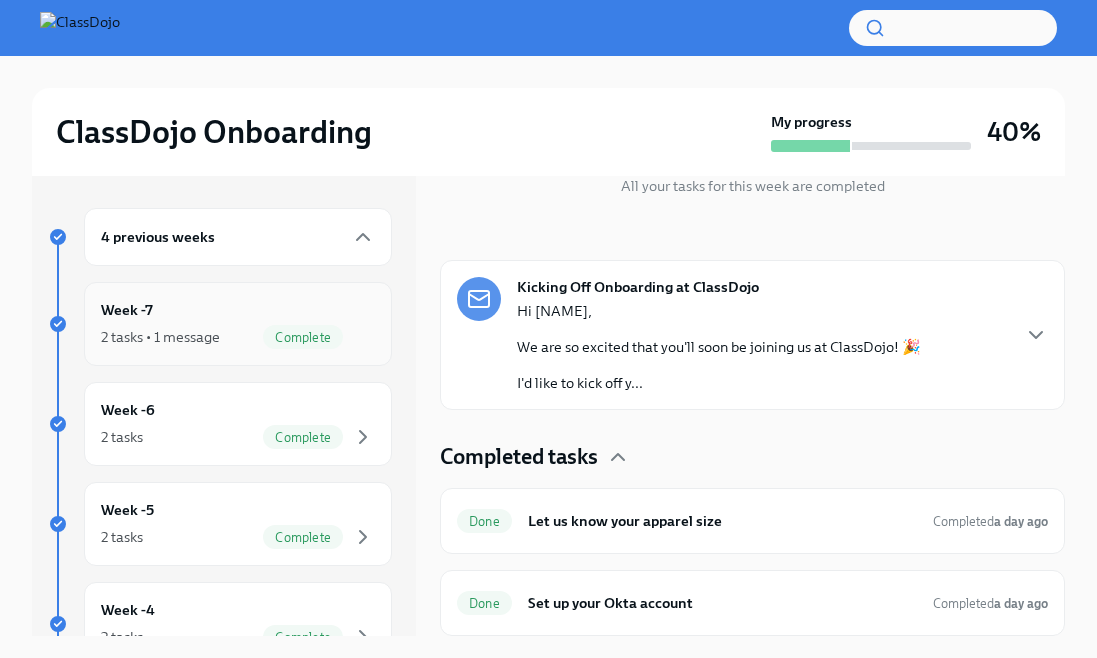 scroll, scrollTop: 244, scrollLeft: 0, axis: vertical 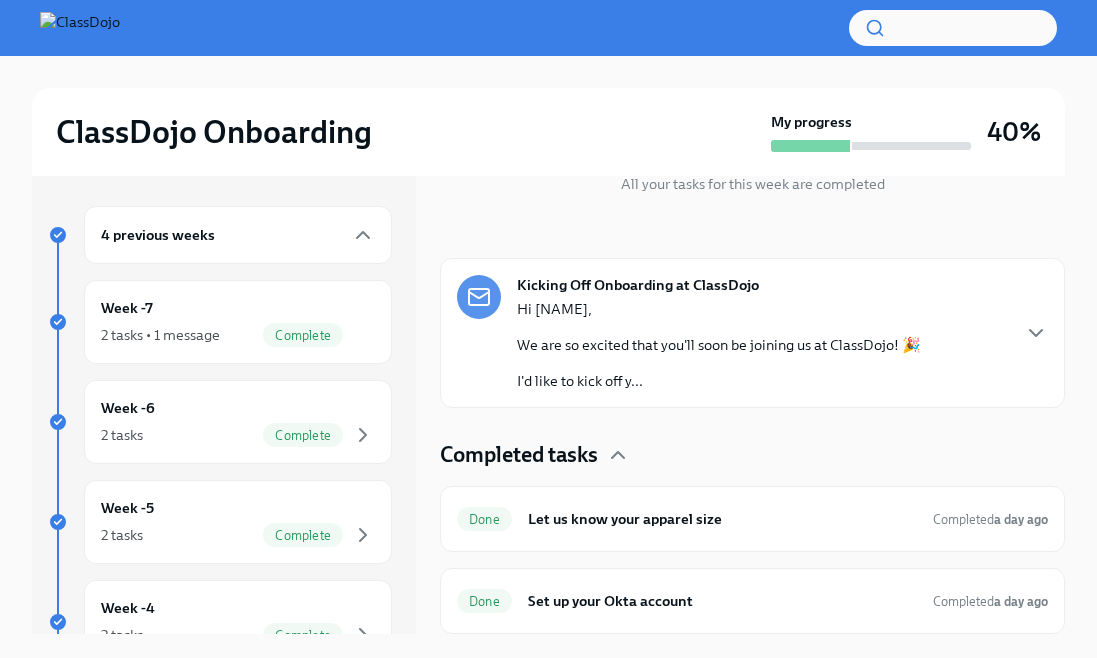click on "Kicking Off Onboarding at ClassDojo Hi [NAME],
We are so excited that you'll soon be joining us at ClassDojo! 🎉
I'd like to kick off y..." at bounding box center (752, 333) 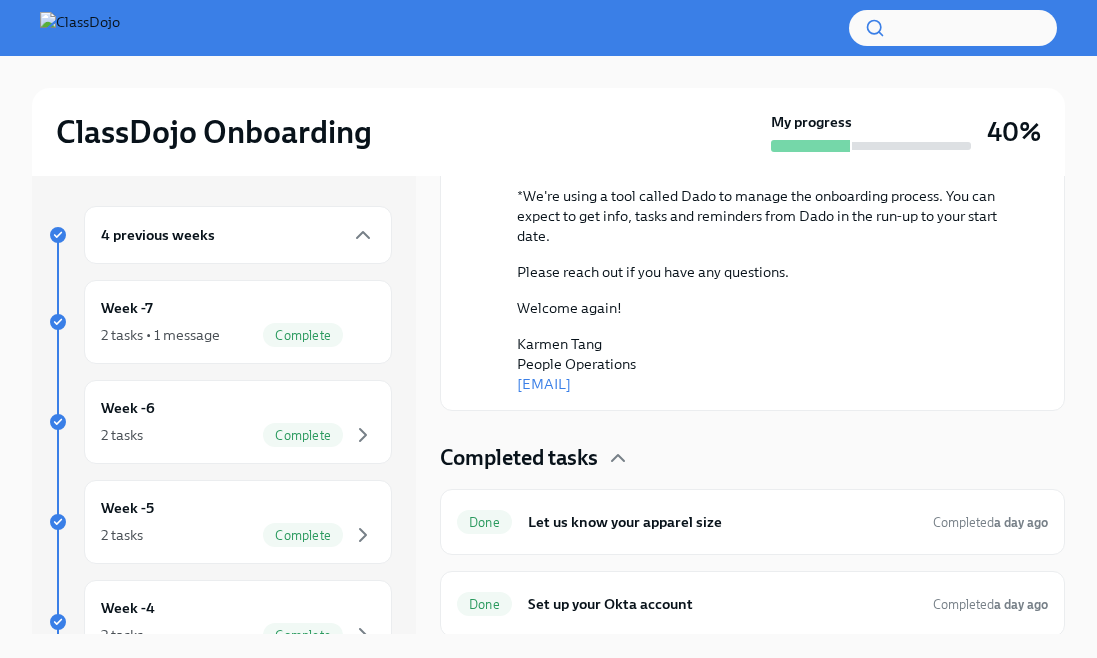 scroll, scrollTop: 627, scrollLeft: 0, axis: vertical 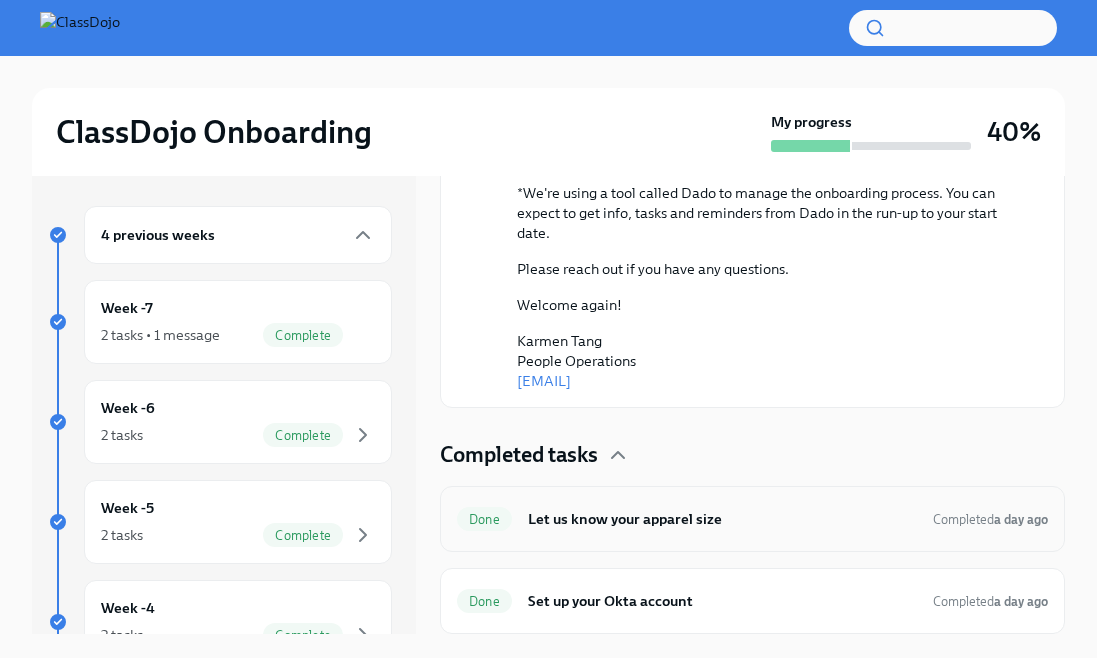 click on "Let us know your apparel size" at bounding box center (722, 519) 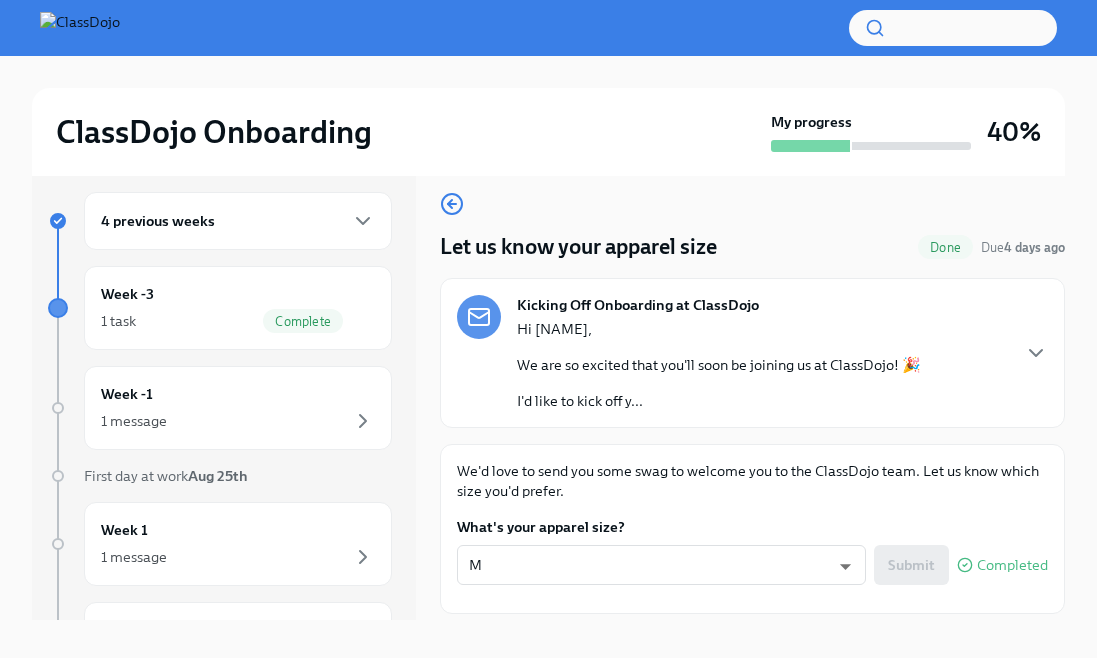 scroll, scrollTop: 0, scrollLeft: 0, axis: both 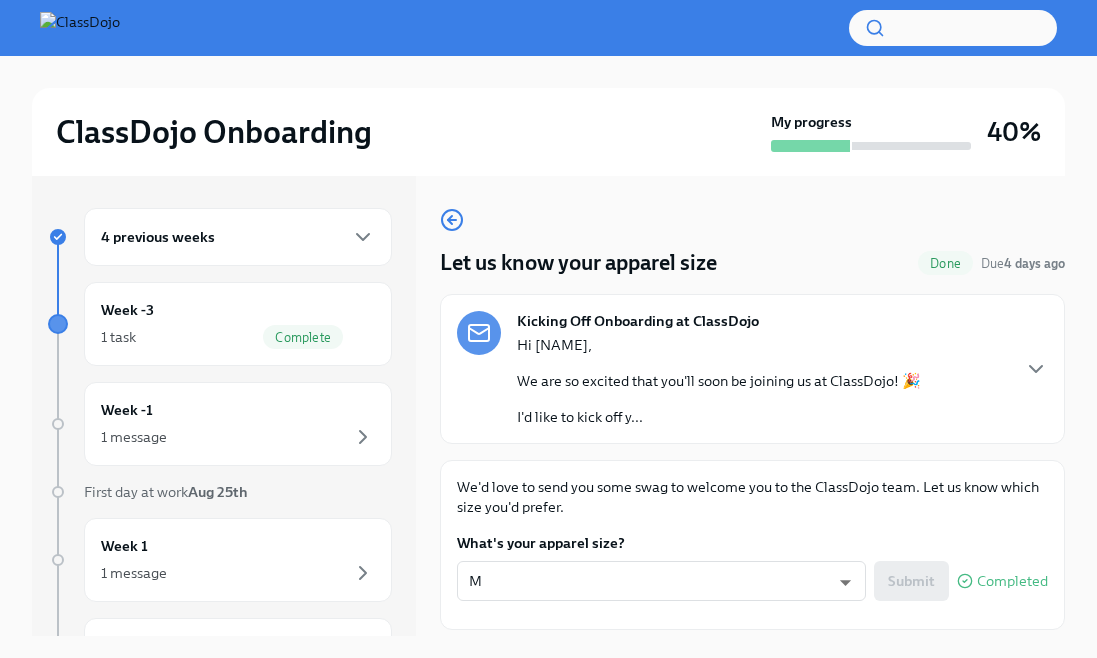 click on "4 previous weeks" at bounding box center [238, 237] 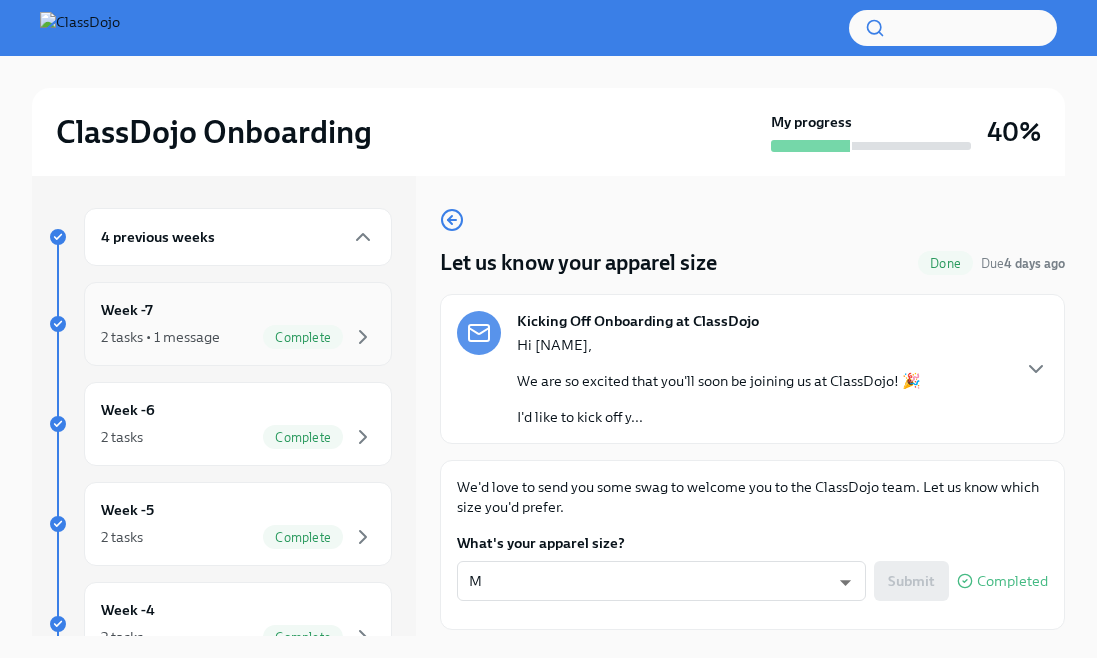 click on "2 tasks • 1 message Complete" at bounding box center [238, 337] 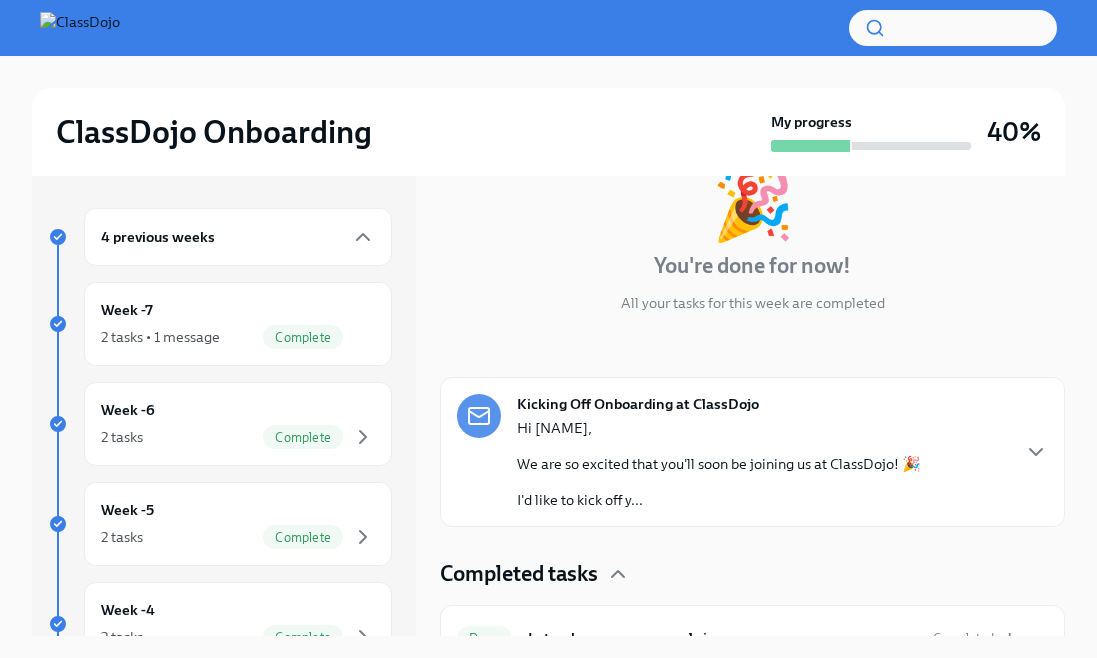 scroll, scrollTop: 244, scrollLeft: 0, axis: vertical 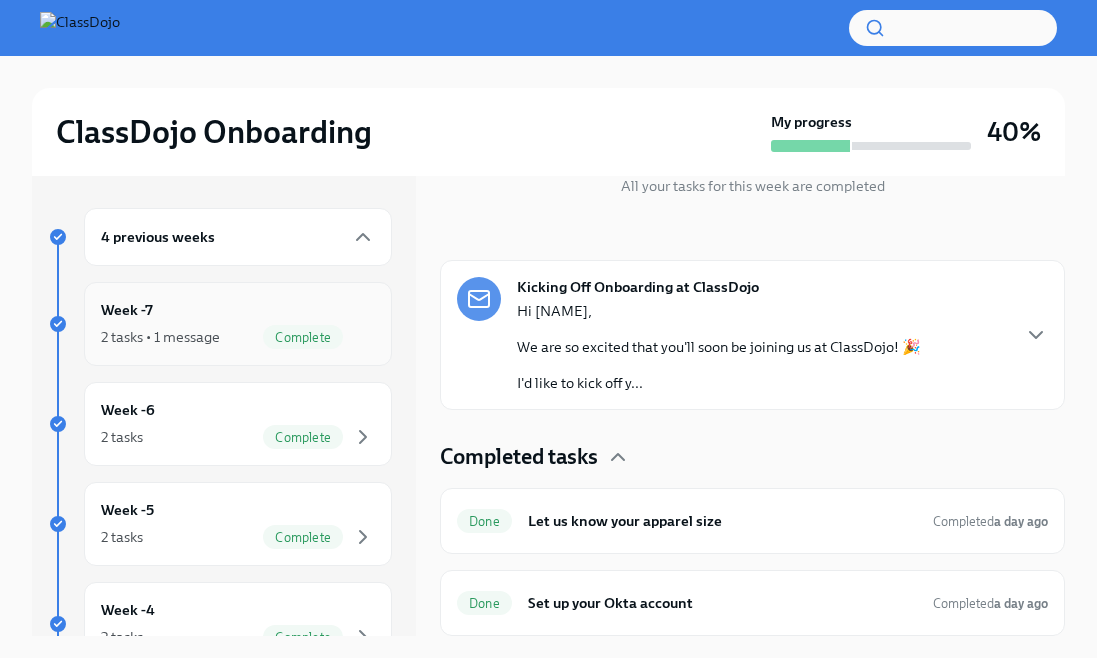 click on "Week -7 2 tasks • 1 message Complete" at bounding box center (238, 324) 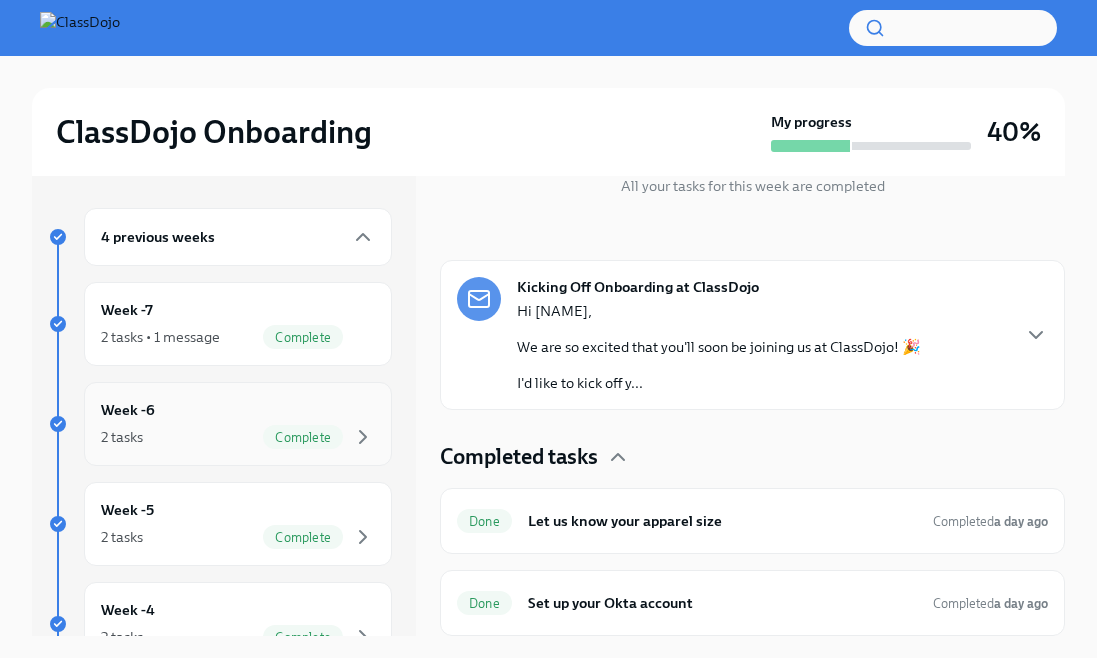 click on "2 tasks Complete" at bounding box center [238, 437] 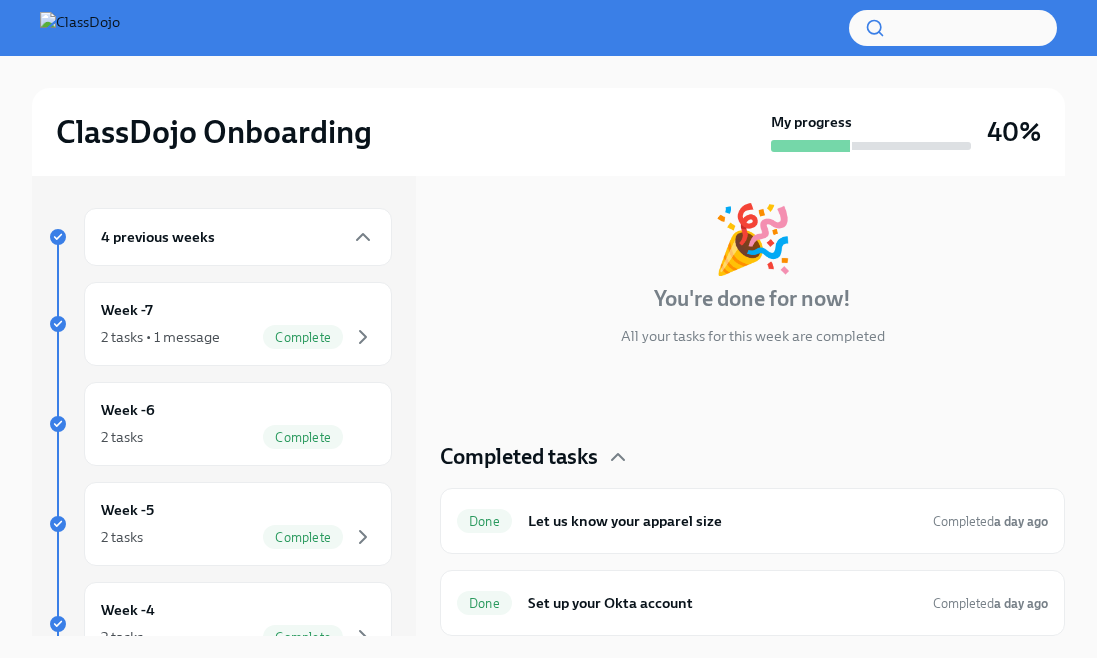 scroll, scrollTop: 2, scrollLeft: 0, axis: vertical 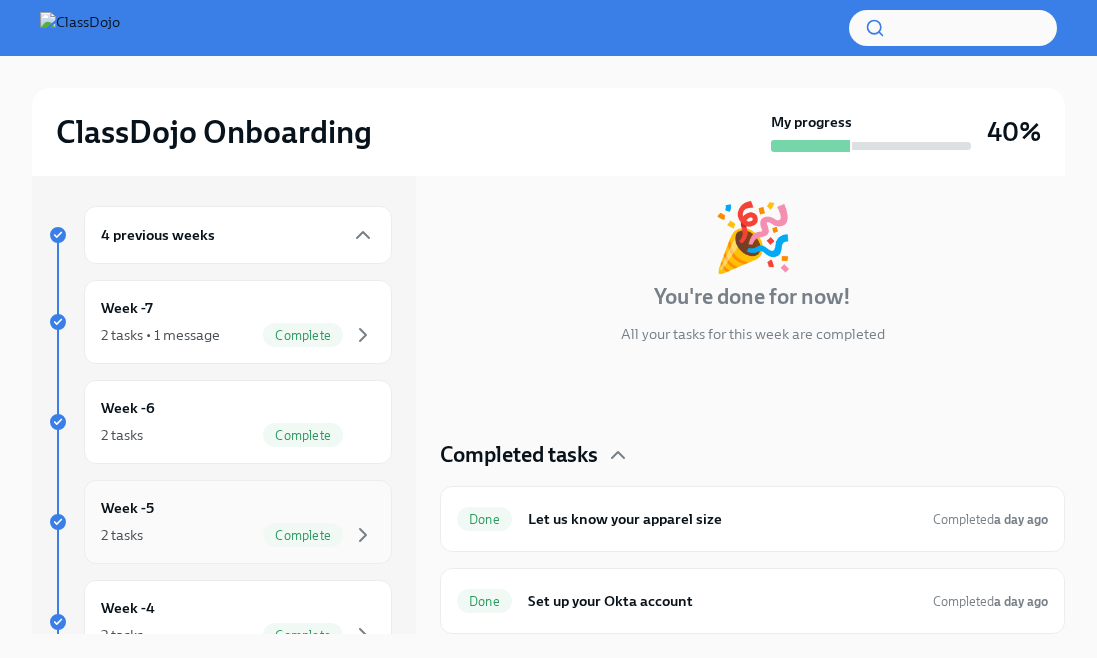 click on "2 tasks Complete" at bounding box center [238, 535] 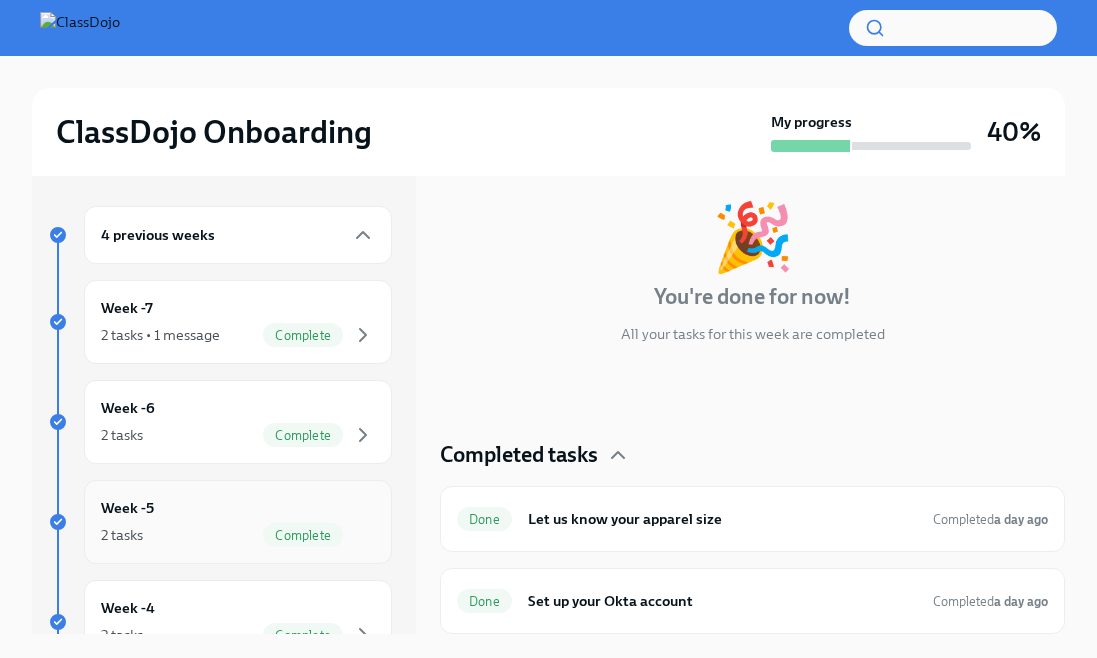 click on "Week -5" at bounding box center (127, 508) 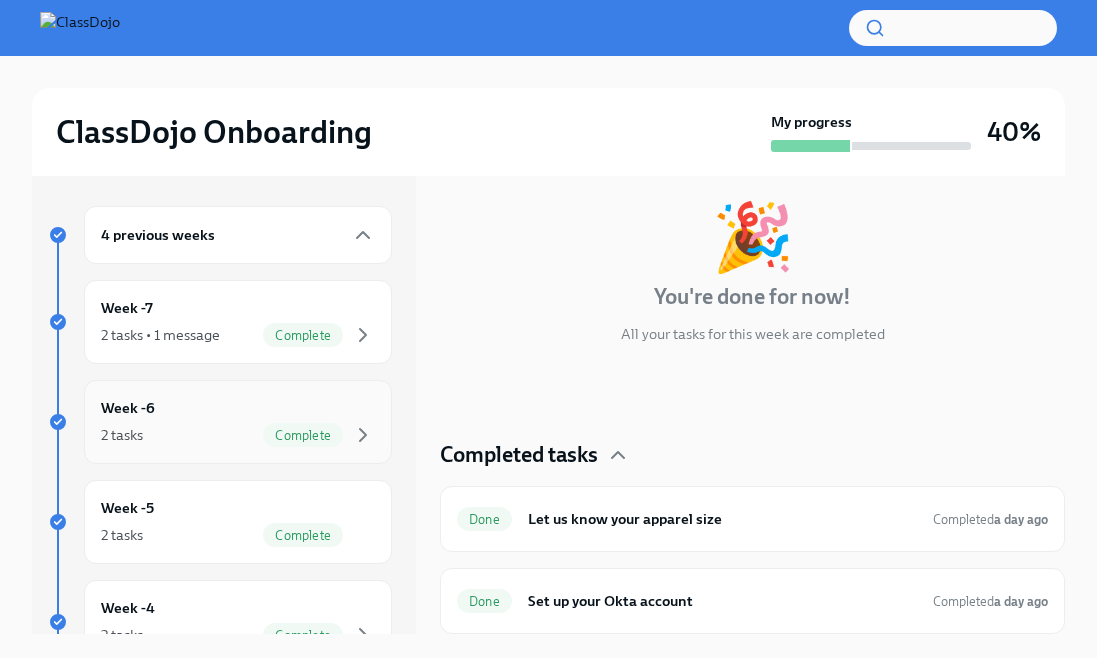 scroll, scrollTop: 0, scrollLeft: 0, axis: both 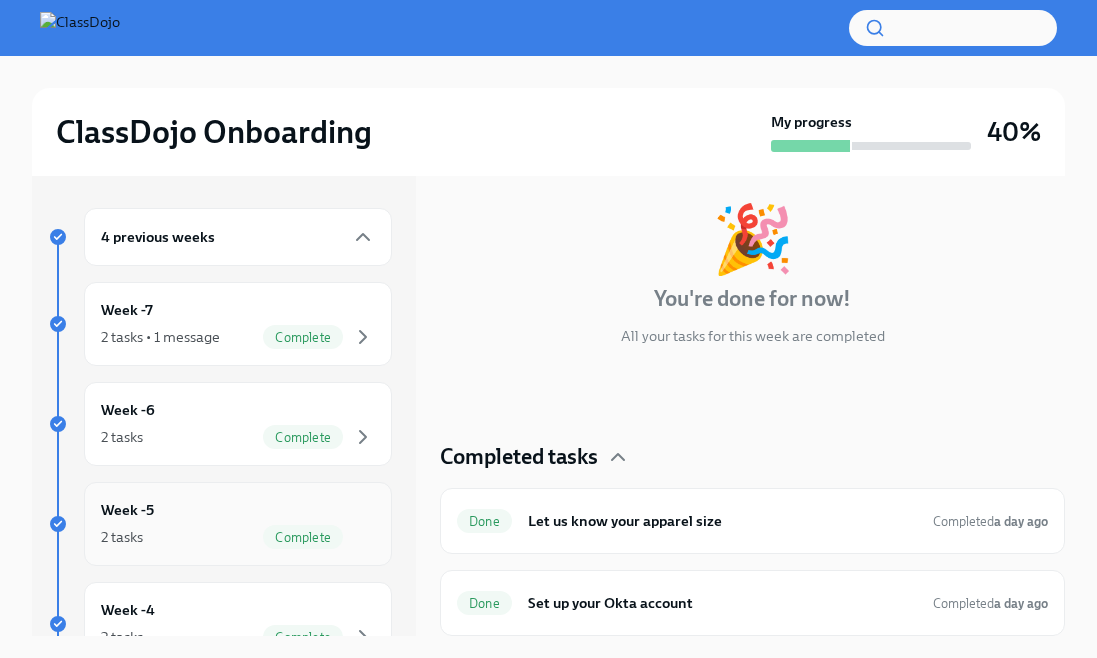 click on "Week -5 2 tasks Complete" at bounding box center [238, 524] 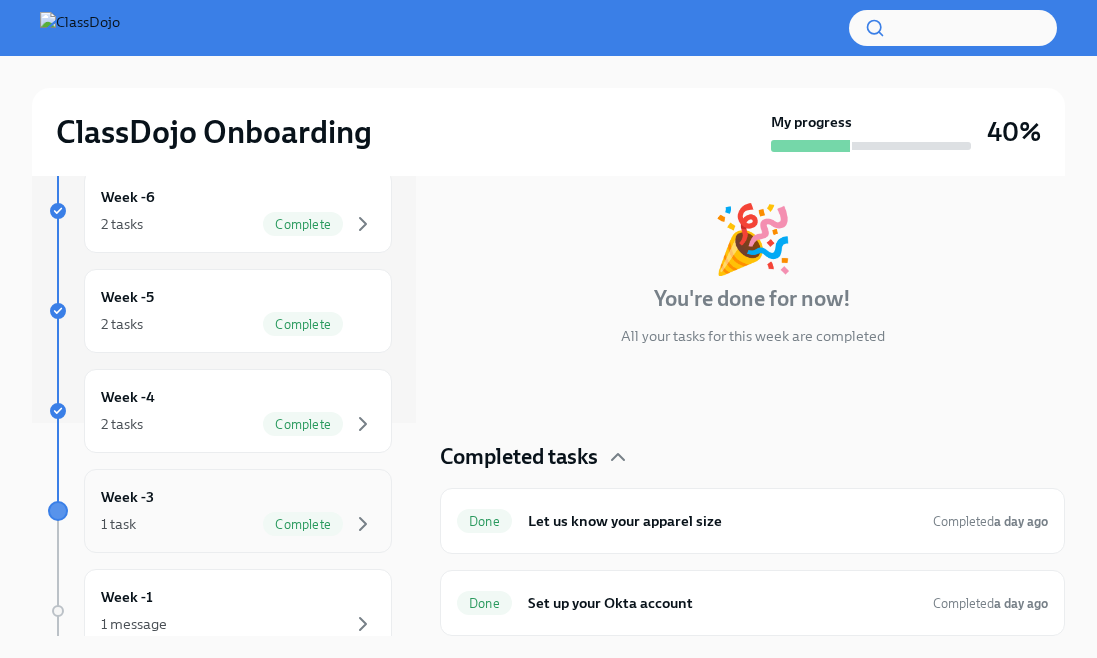 scroll, scrollTop: 212, scrollLeft: 0, axis: vertical 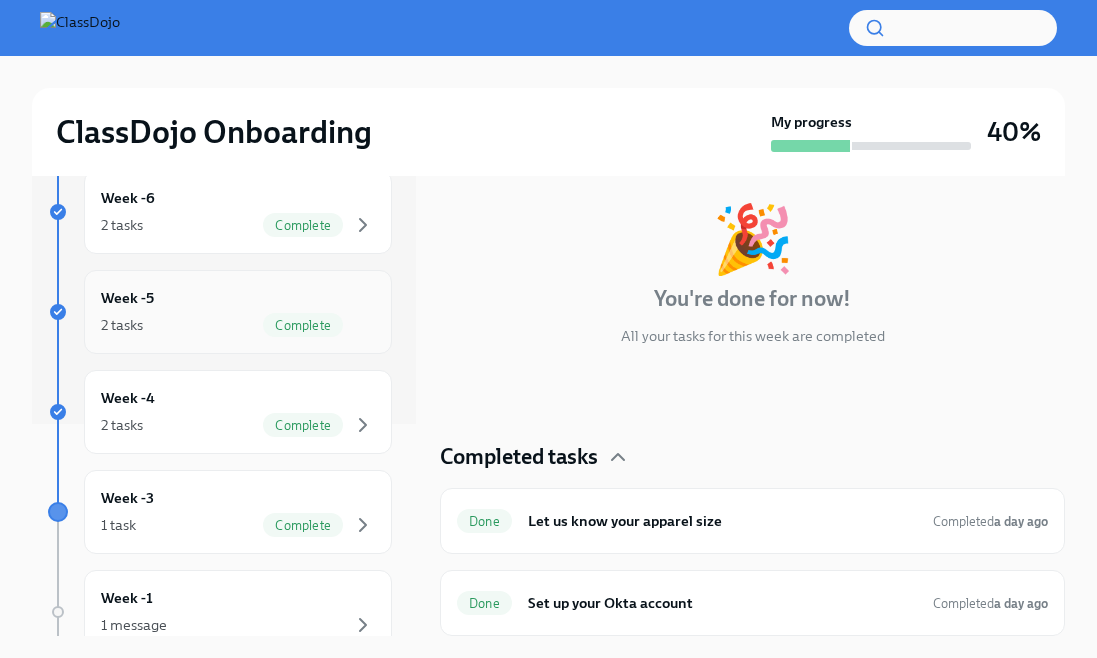 click on "Complete" at bounding box center (303, 325) 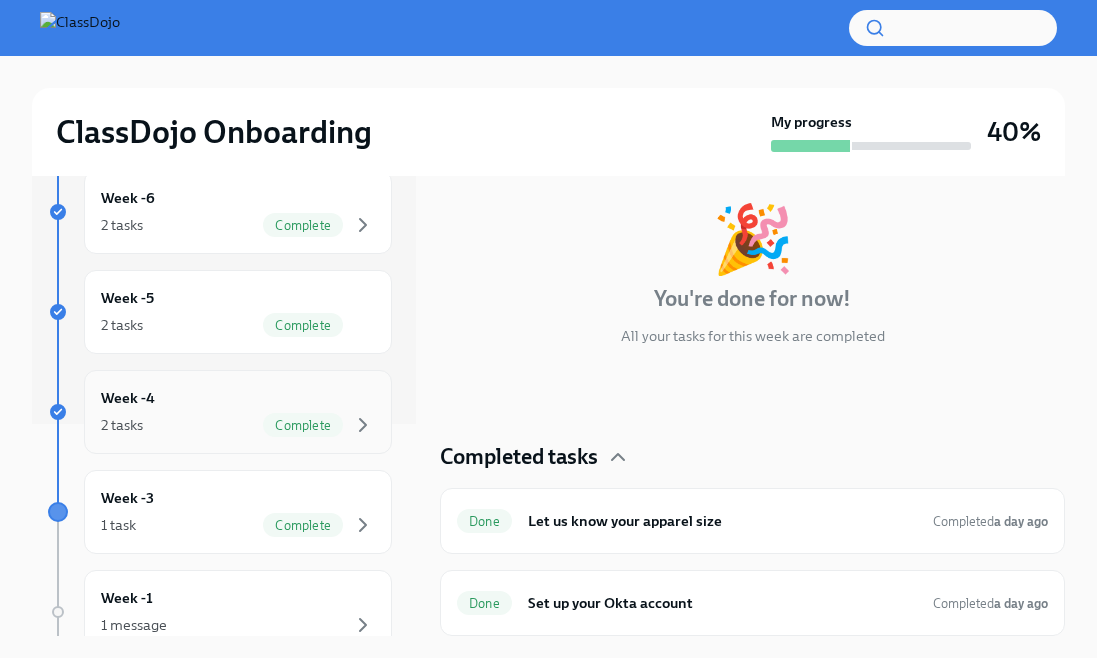 click on "Week -4 2 tasks Complete" at bounding box center (238, 412) 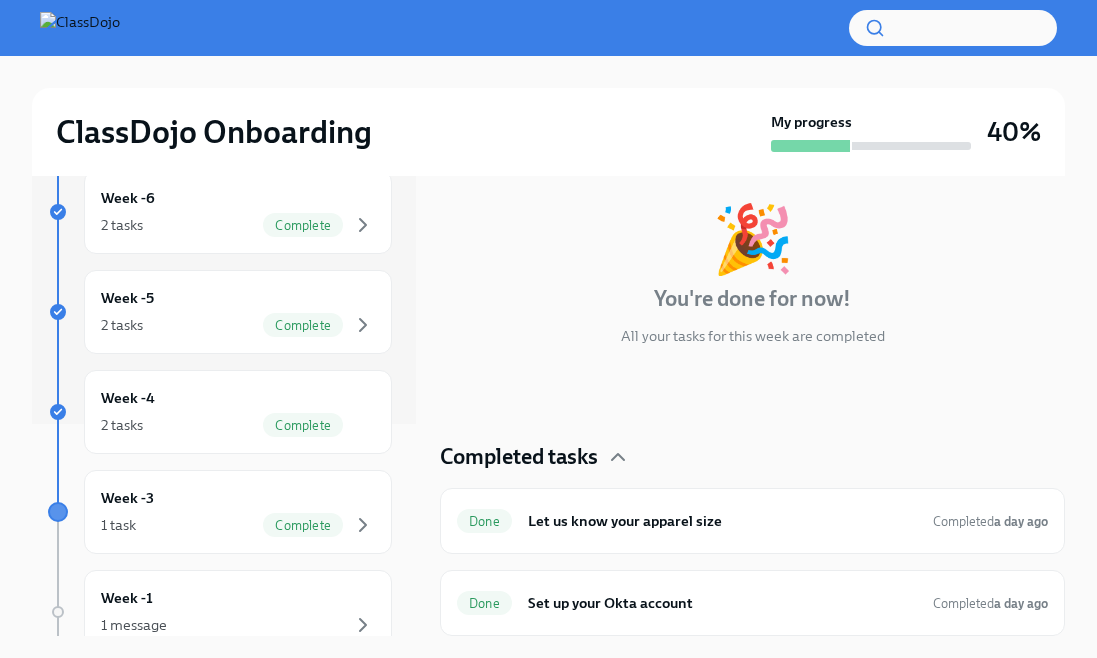 scroll, scrollTop: 2, scrollLeft: 0, axis: vertical 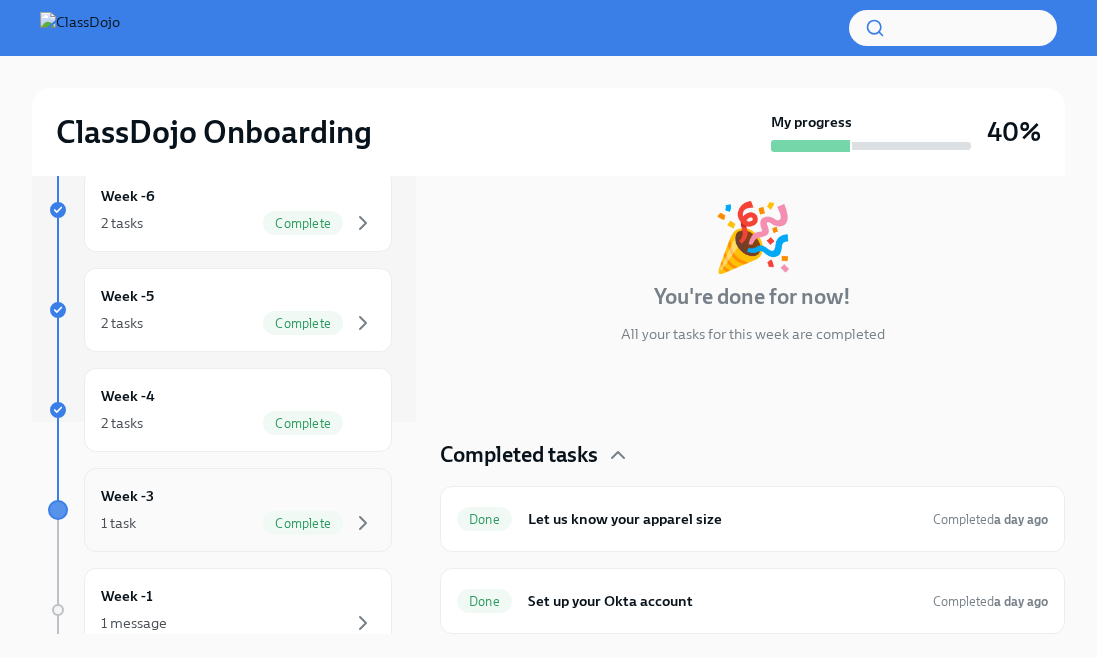 click on "Week -3 1 task Complete" at bounding box center (238, 510) 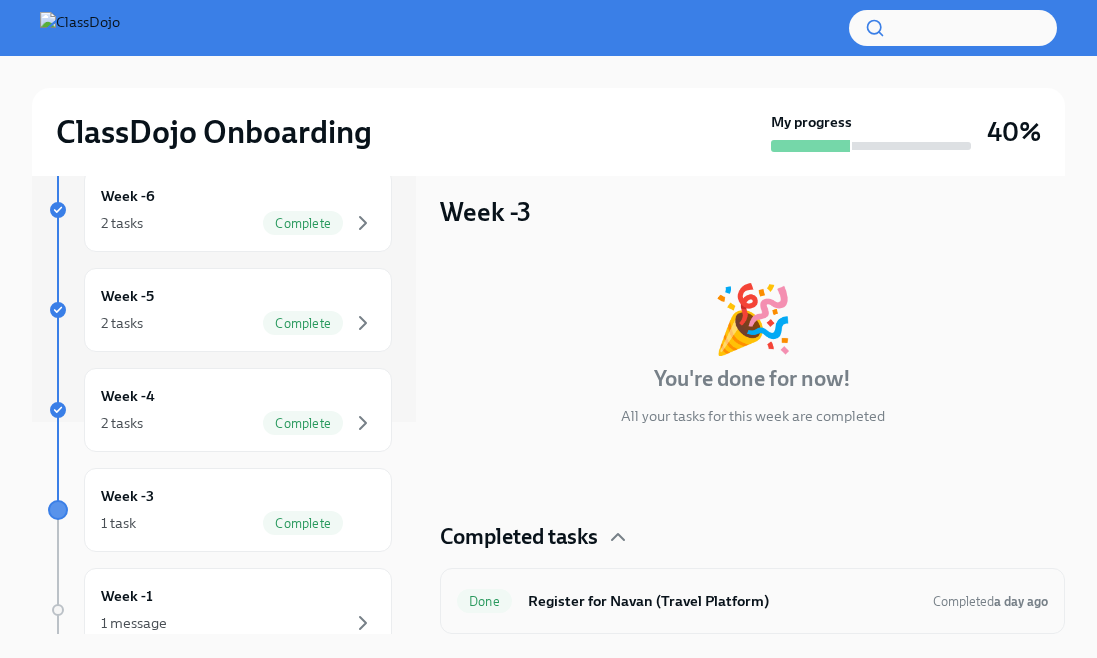 click on "Register for Navan (Travel Platform)" at bounding box center [722, 601] 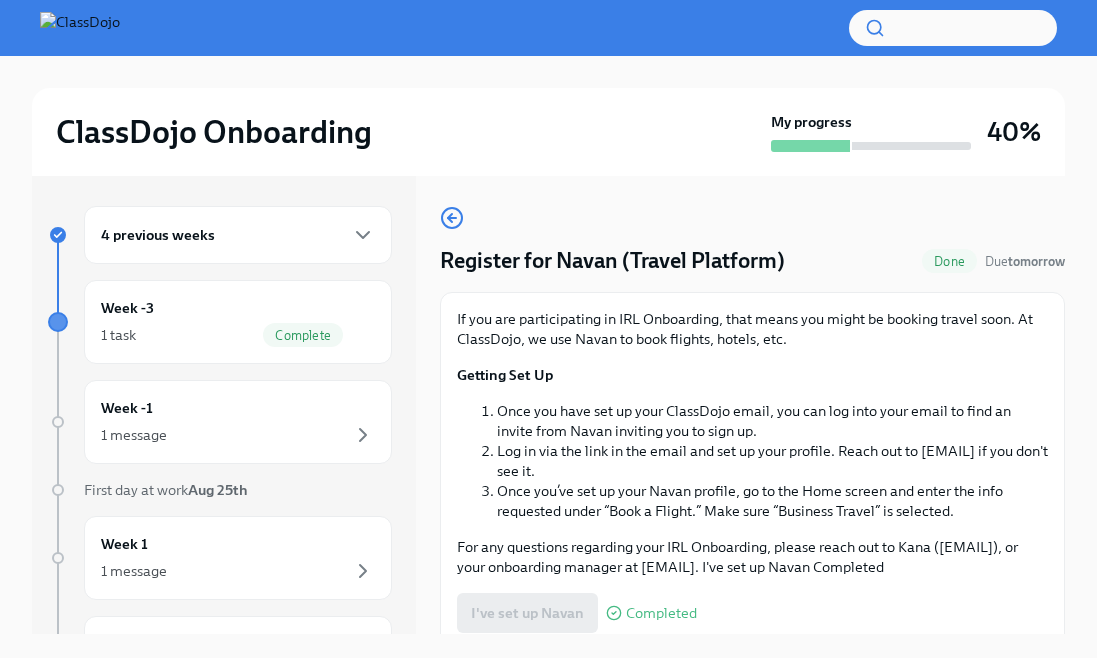 scroll, scrollTop: 36, scrollLeft: 0, axis: vertical 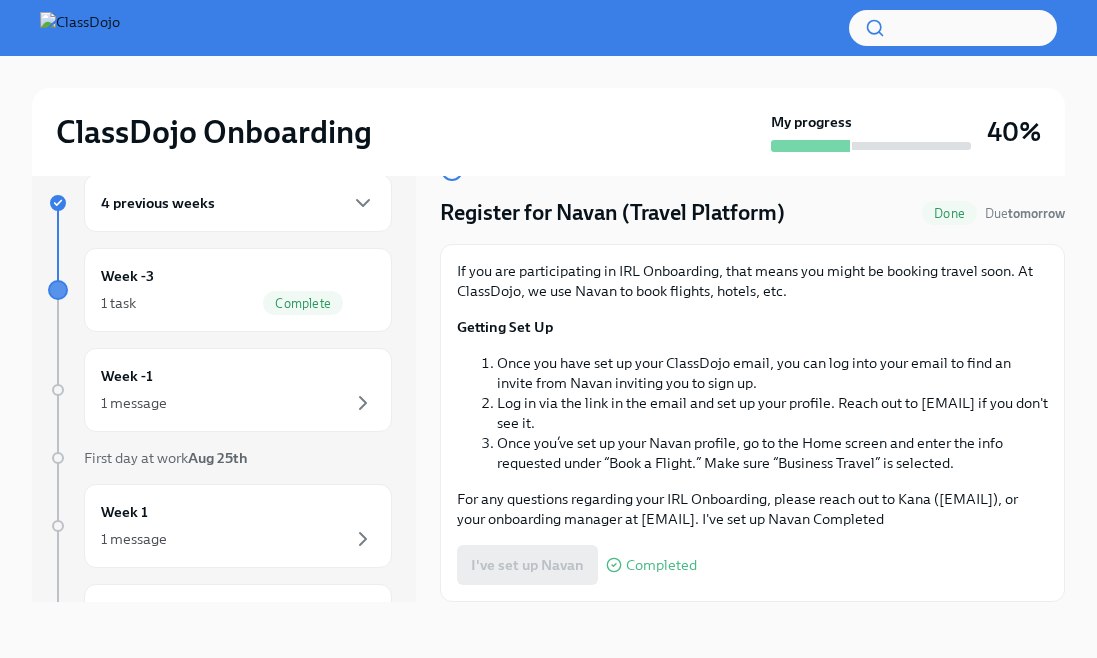 click on "If you are participating in IRL Onboarding, that means you might be booking travel soon. At ClassDojo, we use Navan to book flights, hotels, etc.
Getting Set Up
Once you have set up your ClassDojo email, you can log into your email to find an invite from Navan inviting you to sign up.
Log in via the link in the email and set up your profile. Reach out to [EMAIL] if you don't see it.
Once you’ve set up your Navan profile, go to the Home screen and enter the info requested under “Book a Flight.” Make sure “Business Travel” is selected.
For any questions regarding your IRL Onboarding, please reach out to Kana ([EMAIL]), or your onboarding manager at [EMAIL]. I've set up Navan Completed" at bounding box center (752, 423) 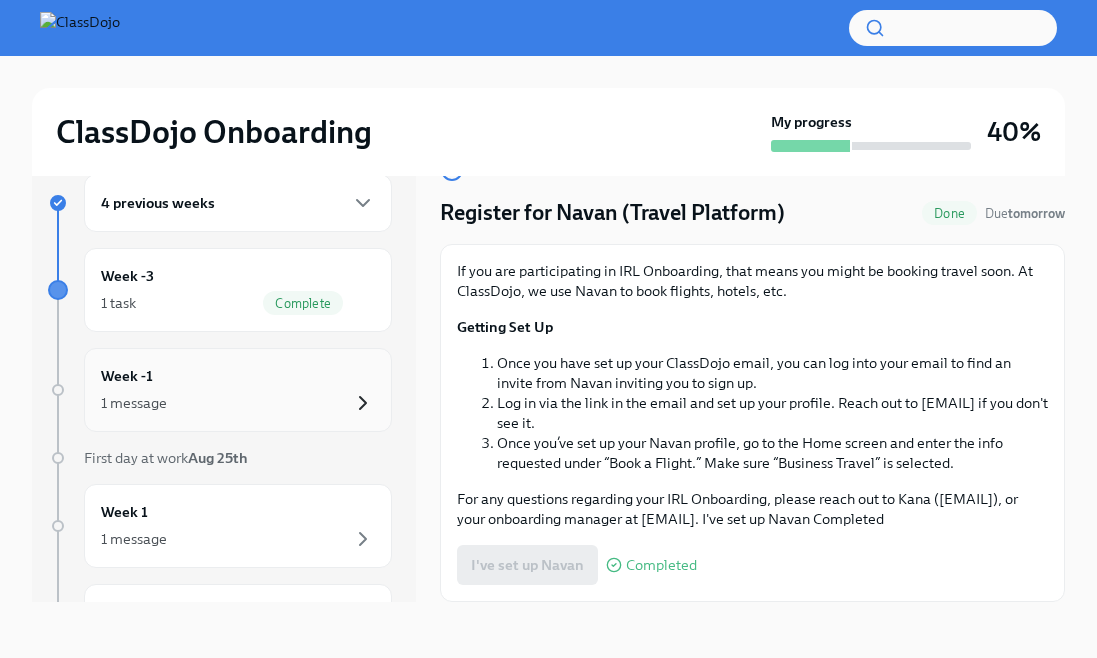click 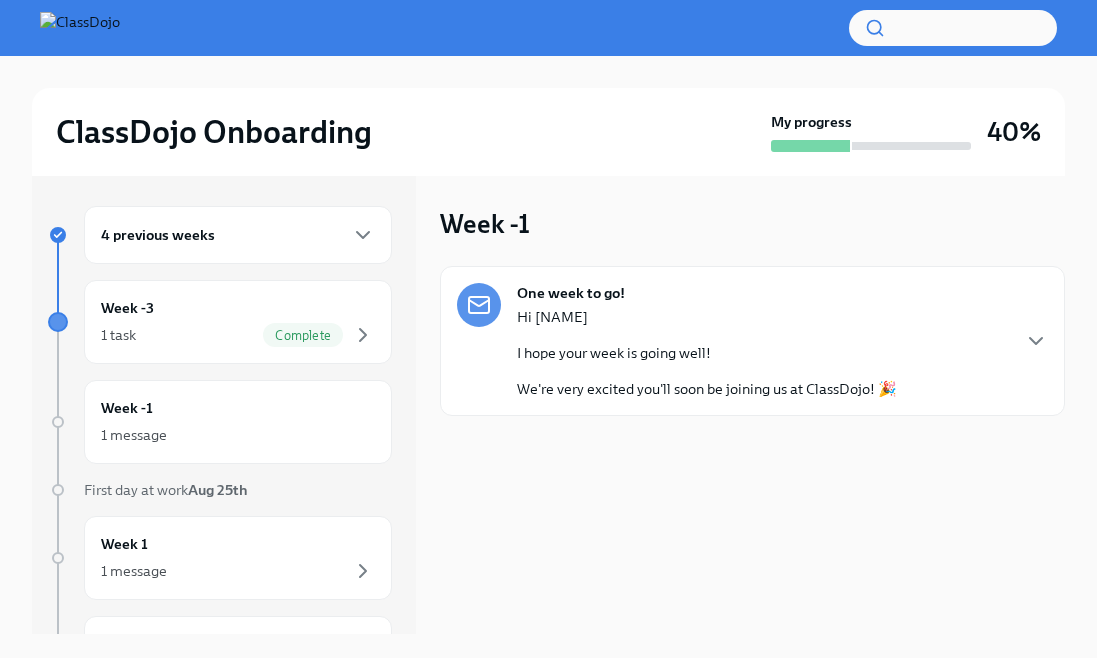 click on "We're very excited you'll soon be joining us at ClassDojo! 🎉" at bounding box center [707, 389] 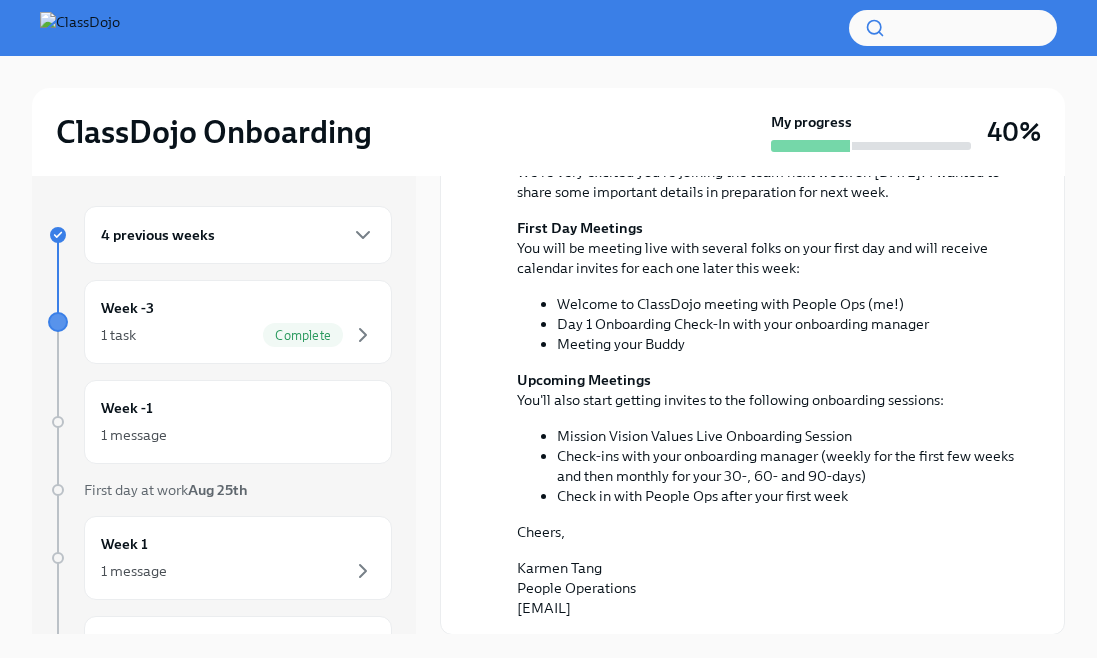 scroll, scrollTop: 281, scrollLeft: 0, axis: vertical 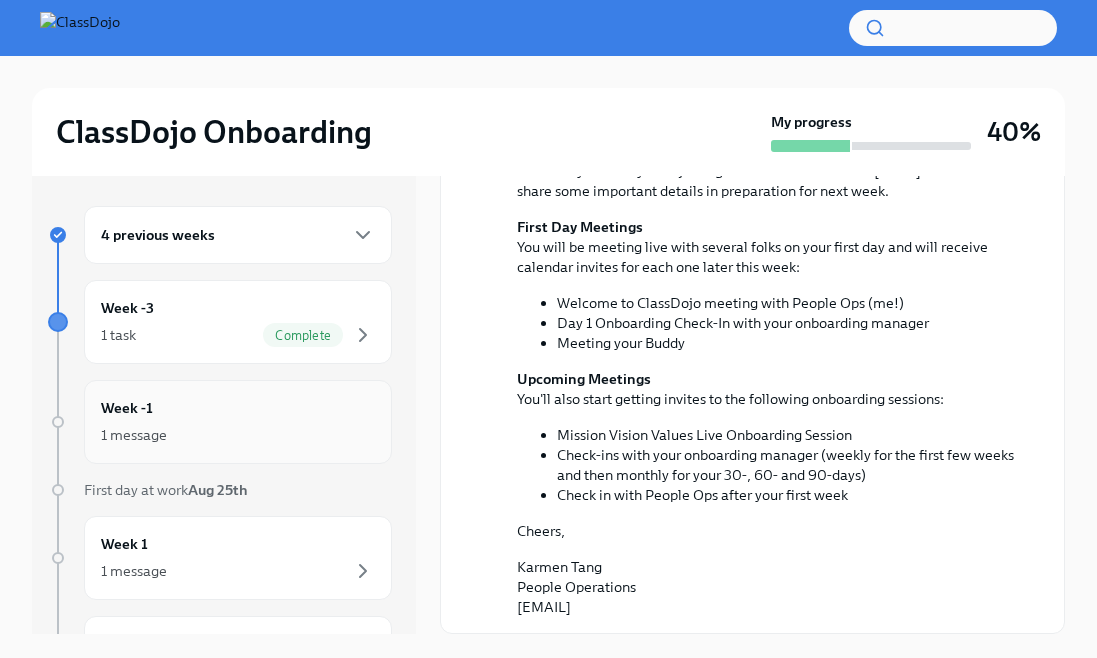 click on "Week -1 1 message" at bounding box center (238, 422) 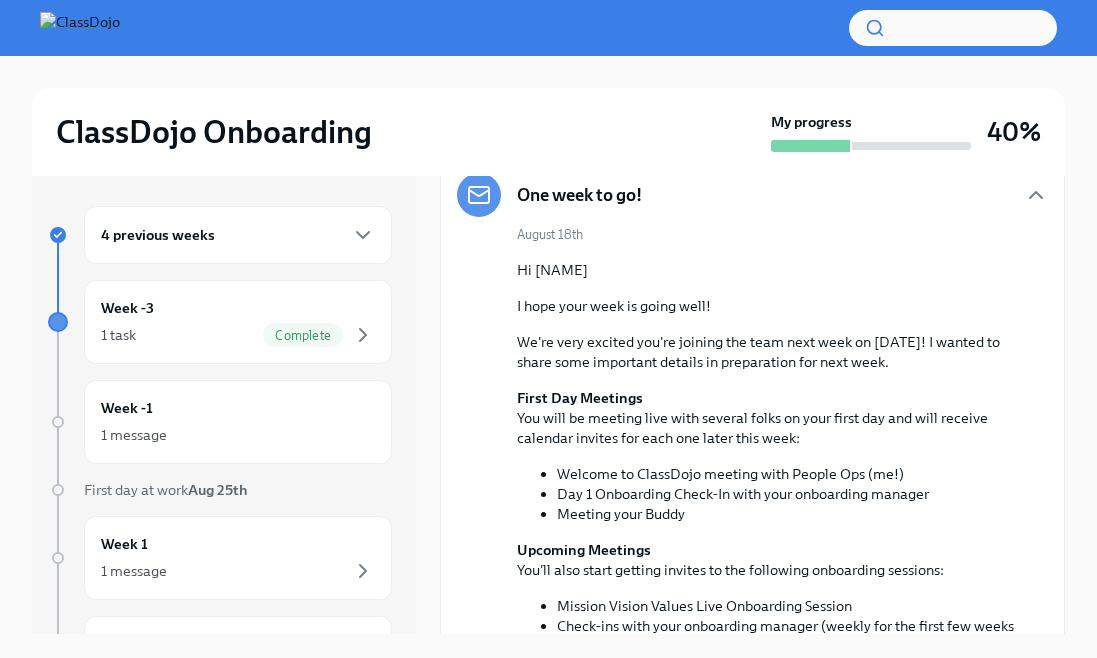 scroll, scrollTop: 121, scrollLeft: 0, axis: vertical 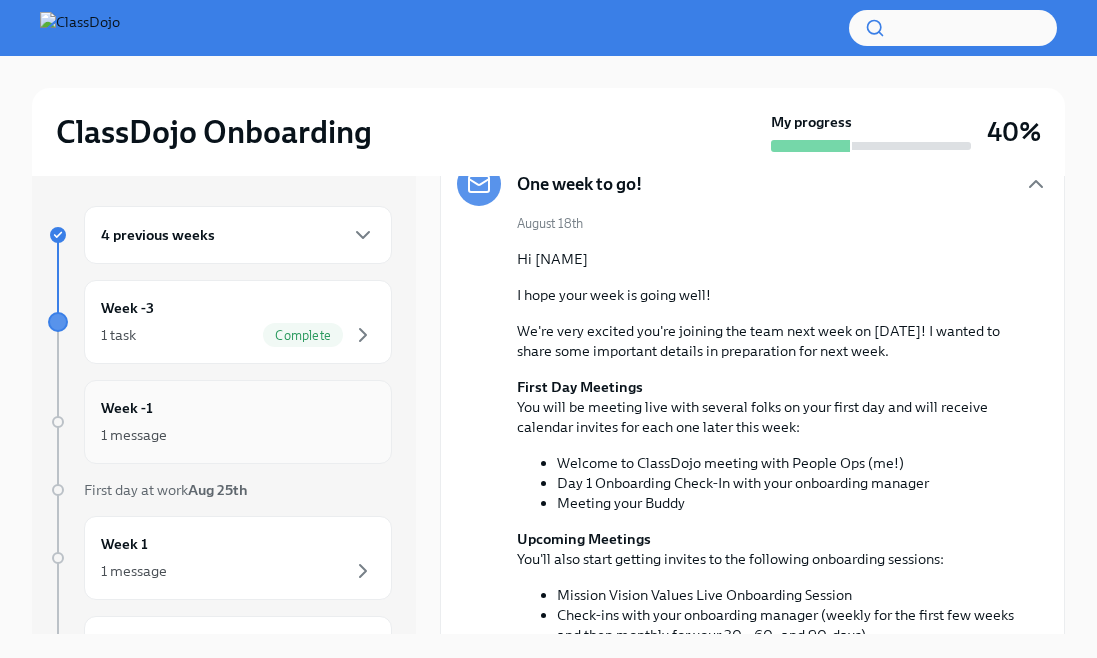 click on "1 message" at bounding box center (238, 435) 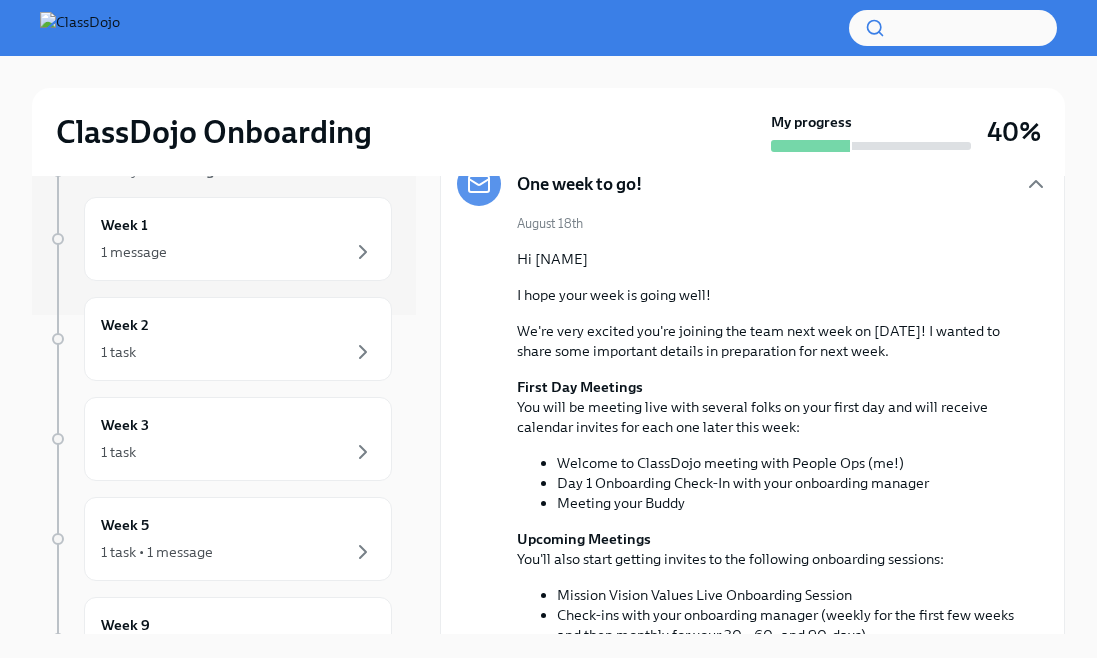 scroll, scrollTop: 682, scrollLeft: 0, axis: vertical 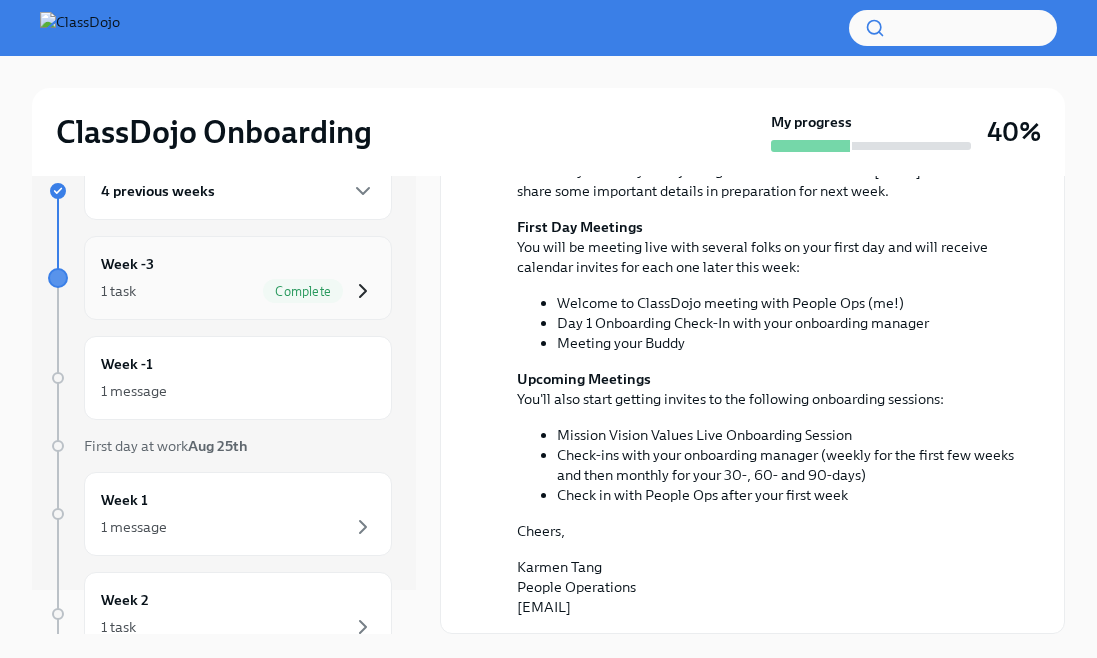 click 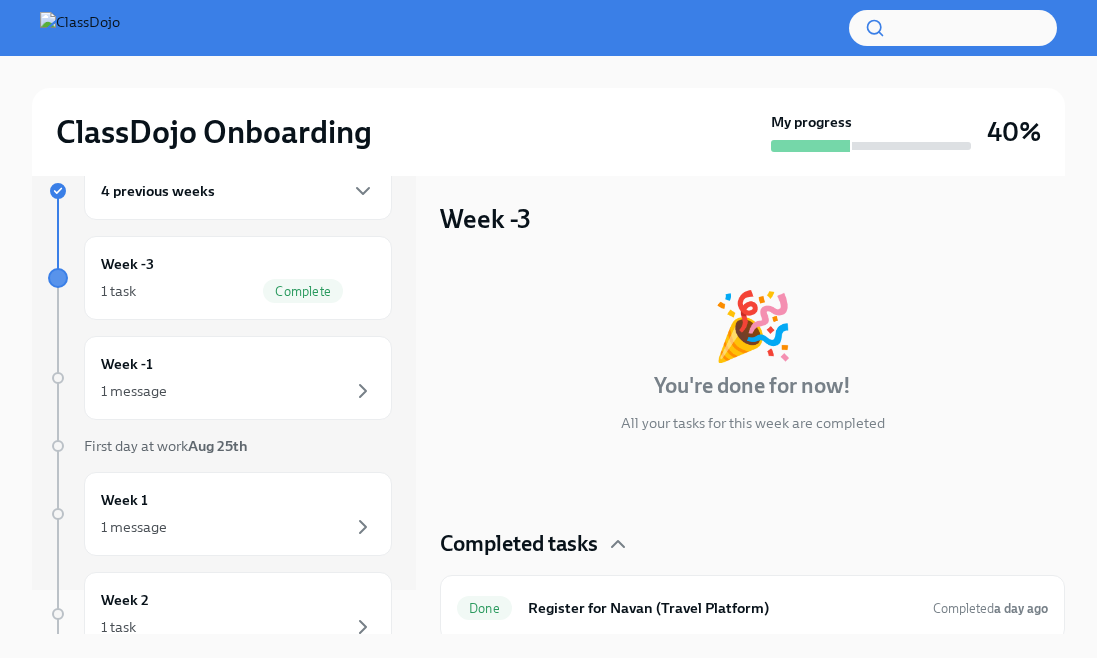 scroll, scrollTop: 12, scrollLeft: 0, axis: vertical 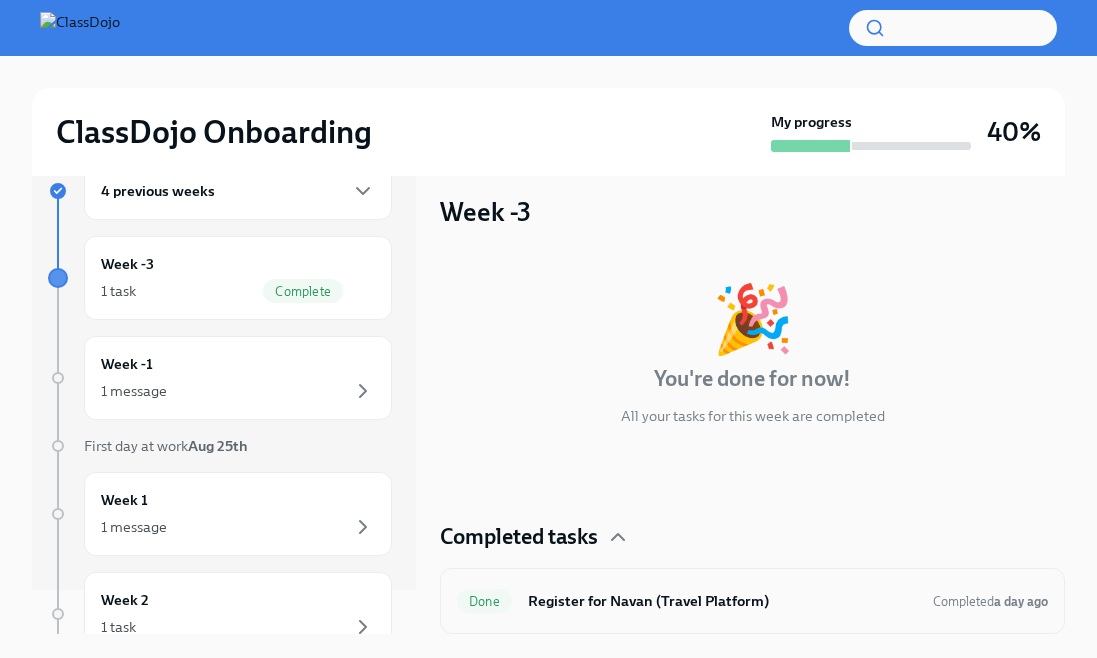 click on "Done Register for Navan (Travel Platform) Completed a day ago" at bounding box center (752, 601) 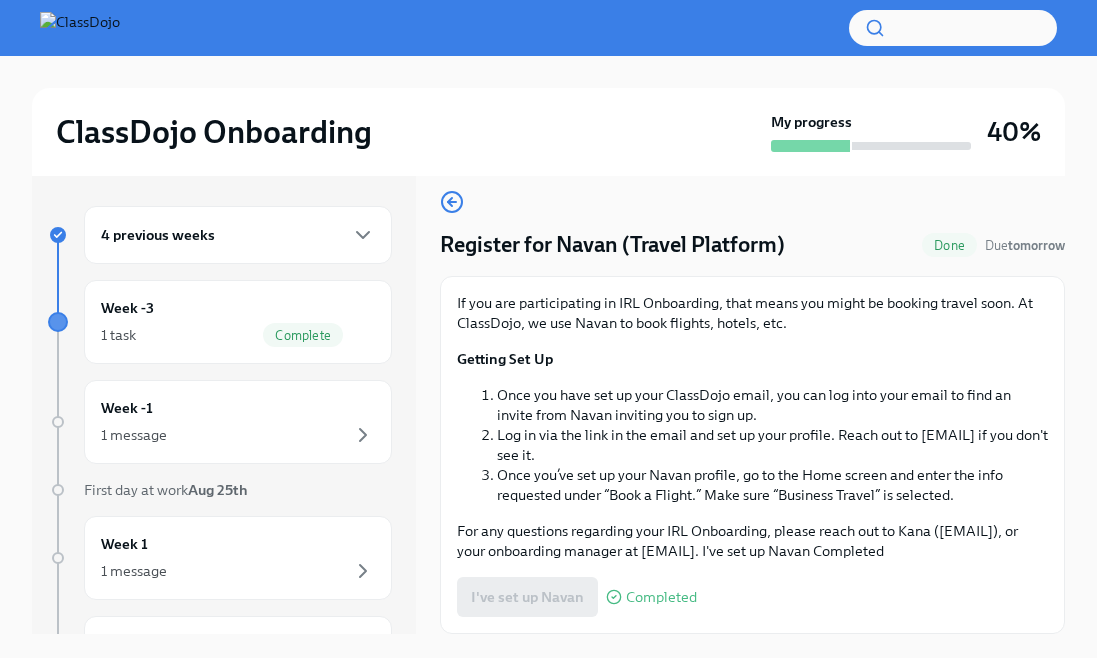 scroll, scrollTop: 36, scrollLeft: 0, axis: vertical 